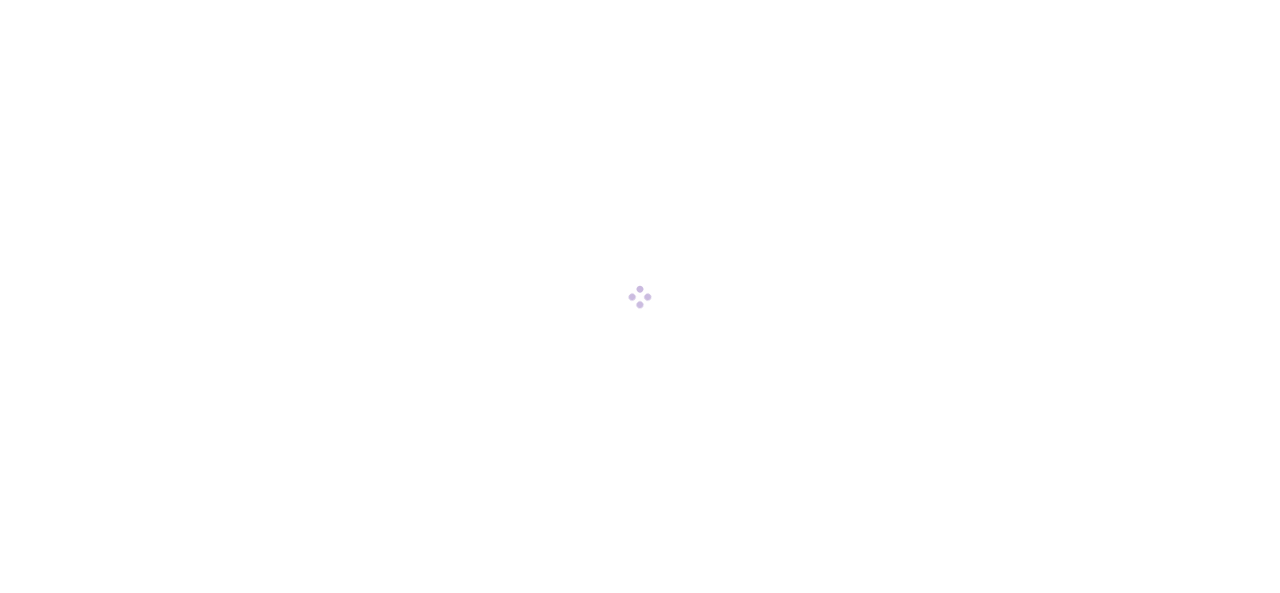 scroll, scrollTop: 0, scrollLeft: 0, axis: both 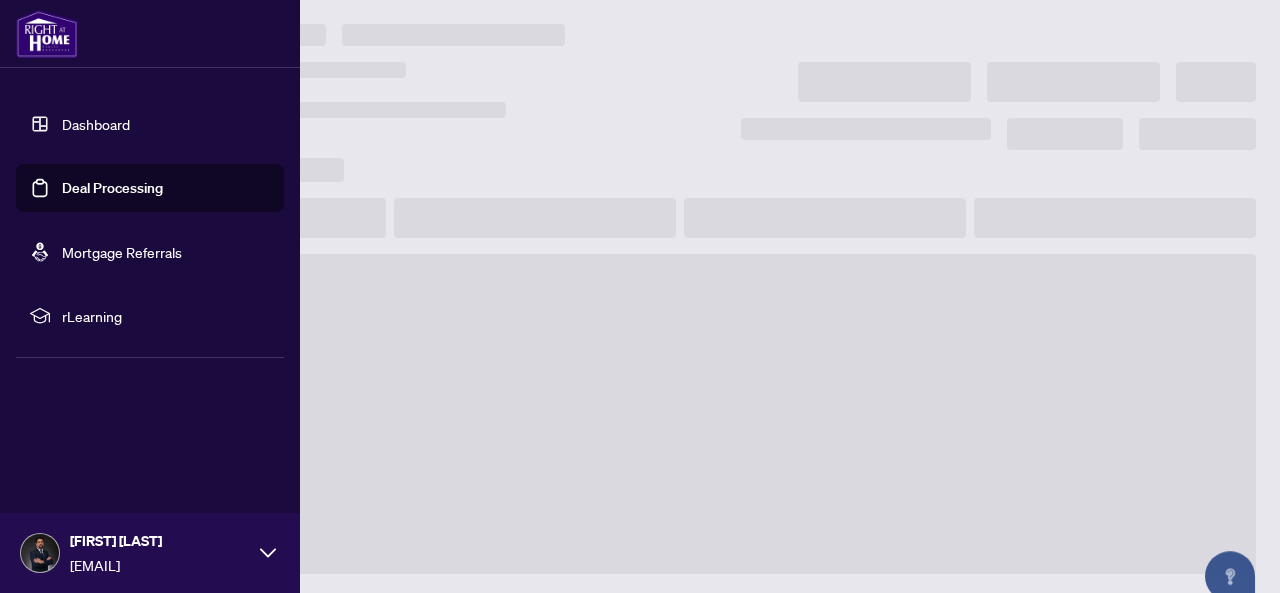 click on "Deal Processing" at bounding box center (112, 188) 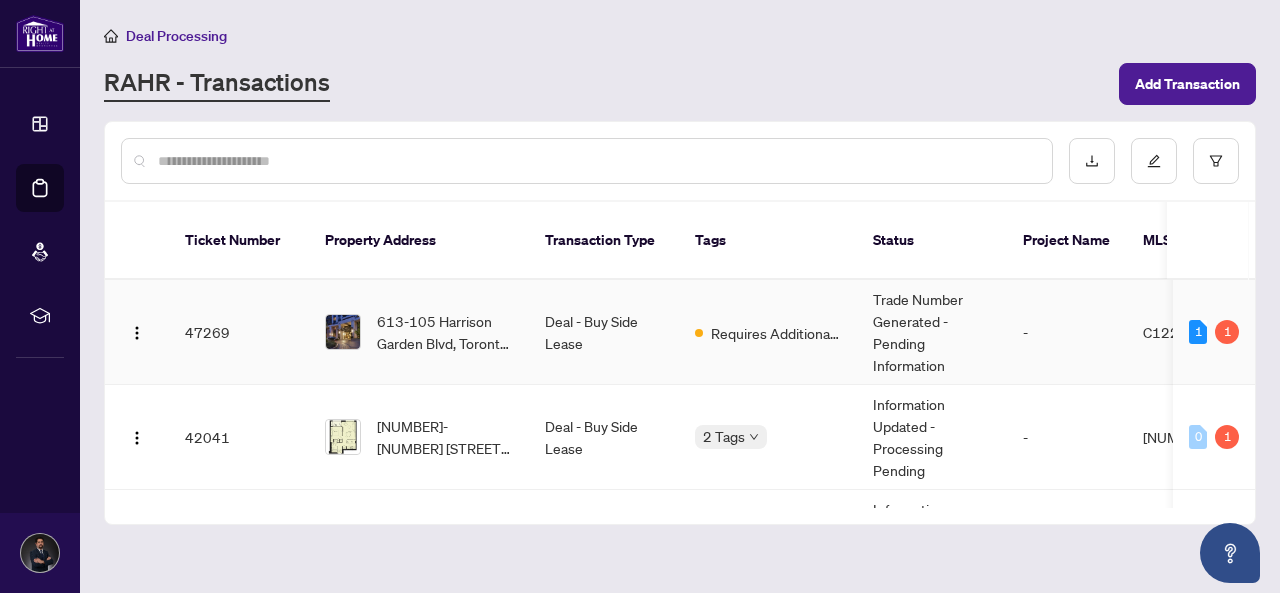 click on "613-105 Harrison Garden Blvd, Toronto, Ontario M2N 0C3, Canada" at bounding box center (445, 332) 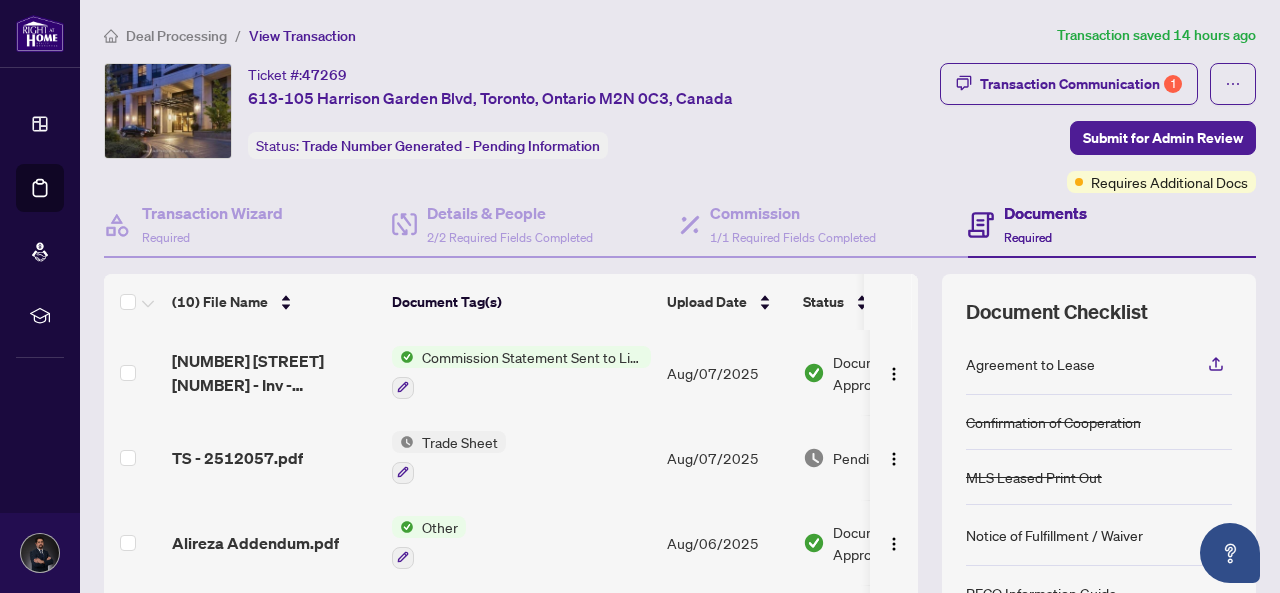 scroll, scrollTop: 100, scrollLeft: 0, axis: vertical 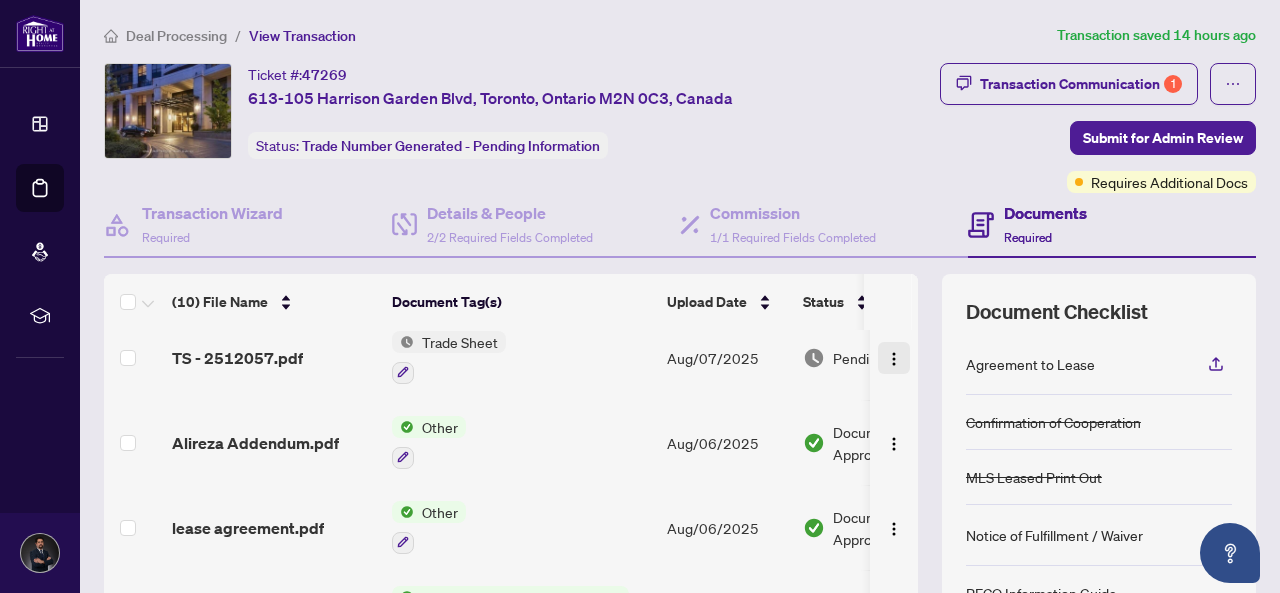 click at bounding box center [894, 359] 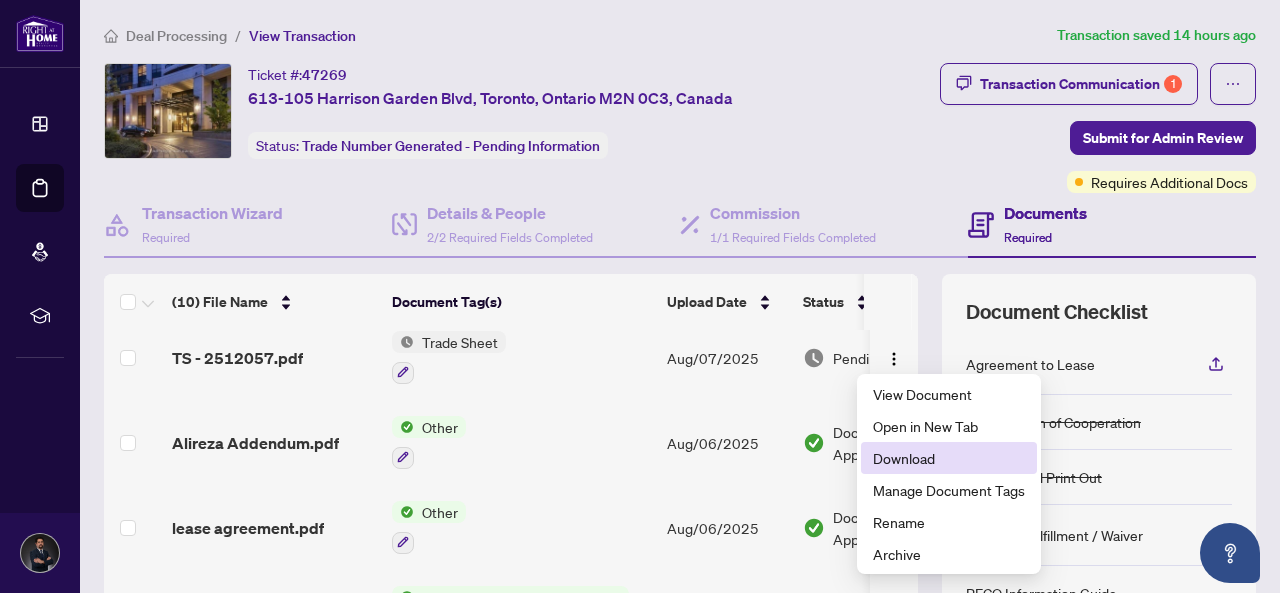 click on "Download" at bounding box center [949, 458] 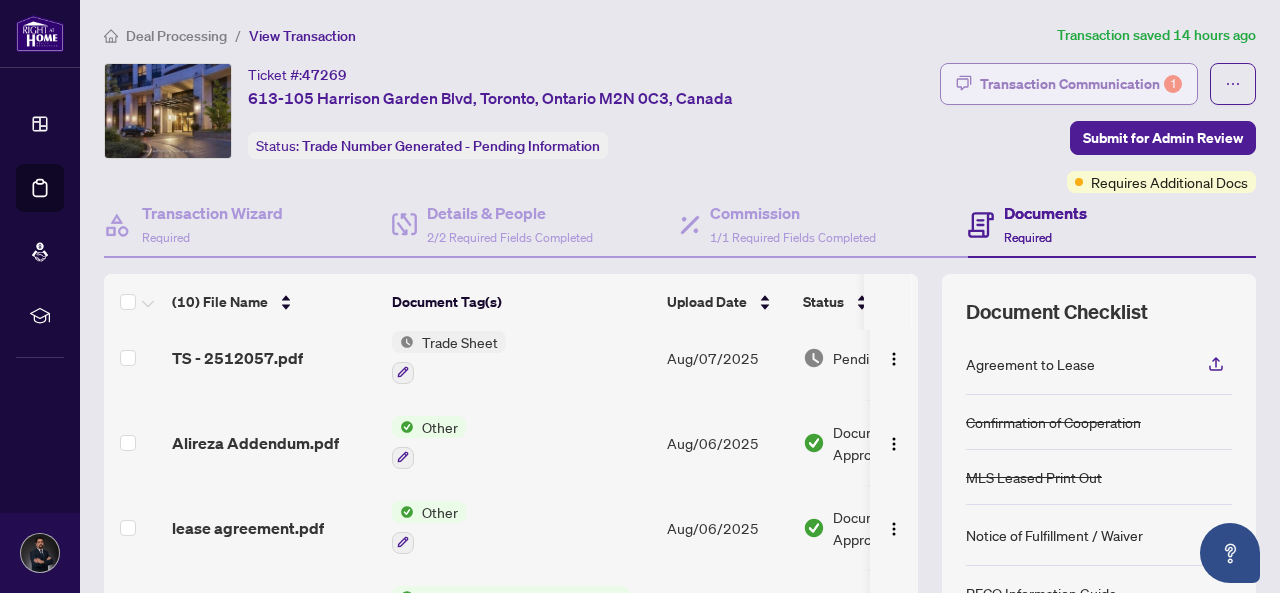 click on "Transaction Communication 1" at bounding box center [1081, 84] 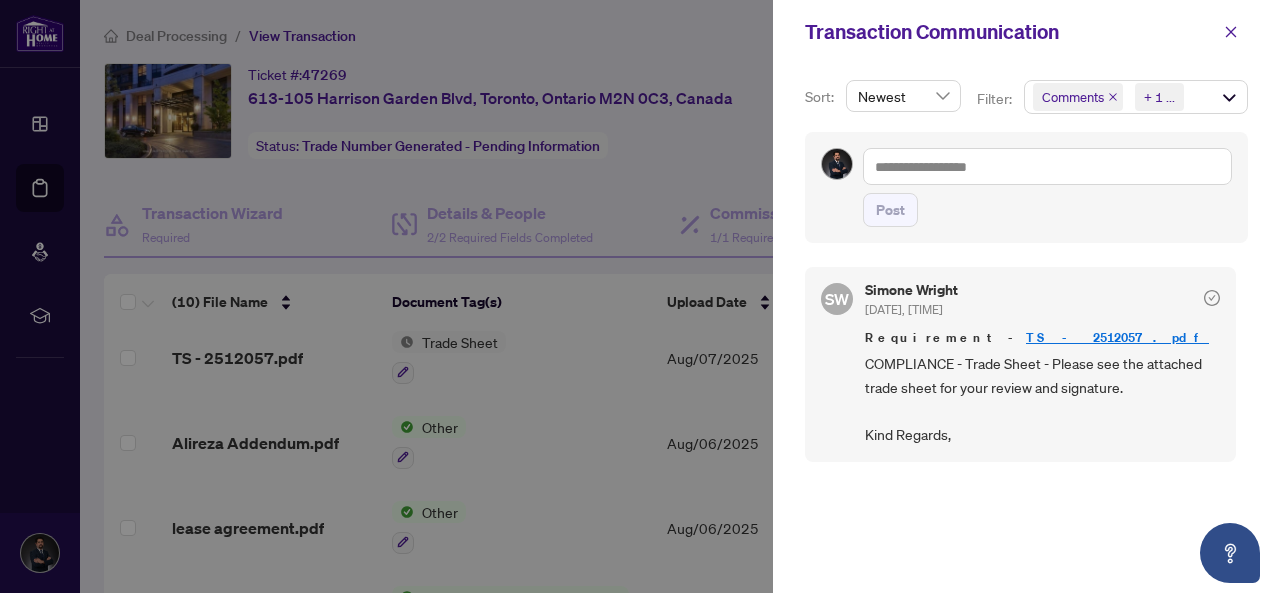 scroll, scrollTop: 2, scrollLeft: 0, axis: vertical 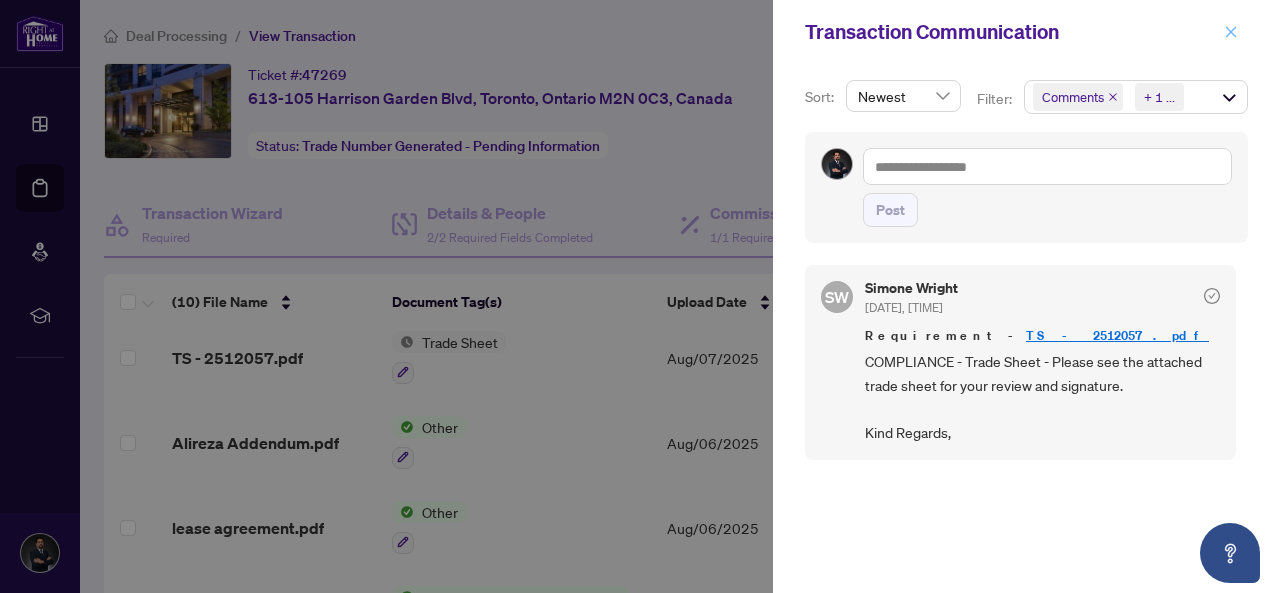 click 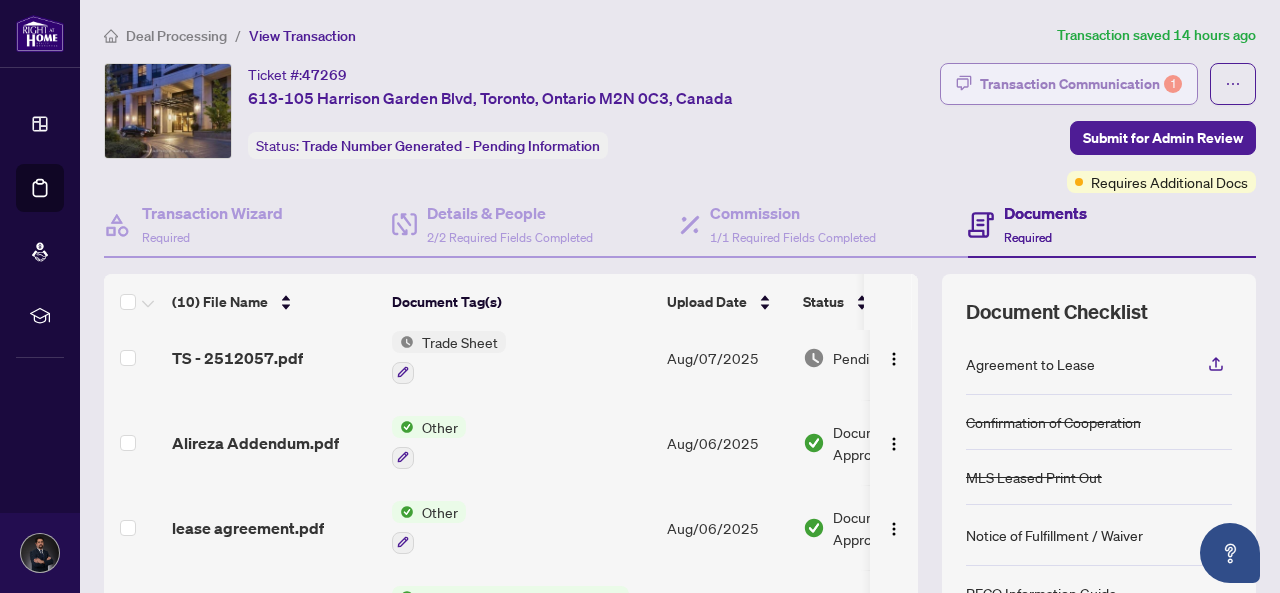 click on "Transaction Communication 1" at bounding box center [1081, 84] 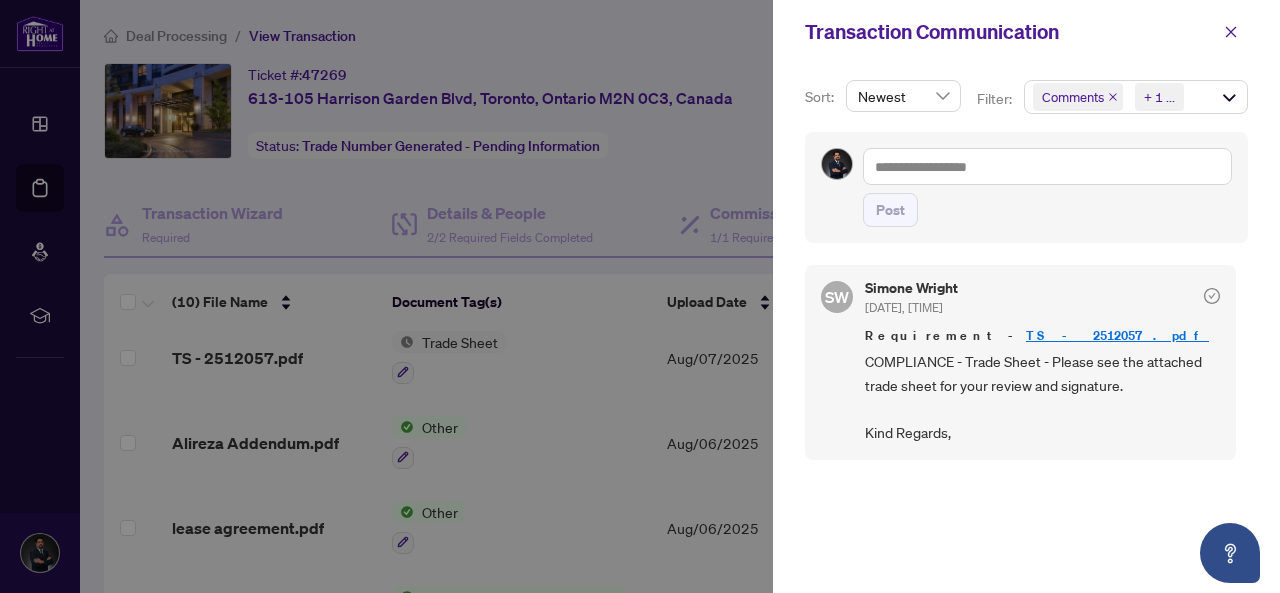click on "TS - 2512057.pdf" at bounding box center (1117, 335) 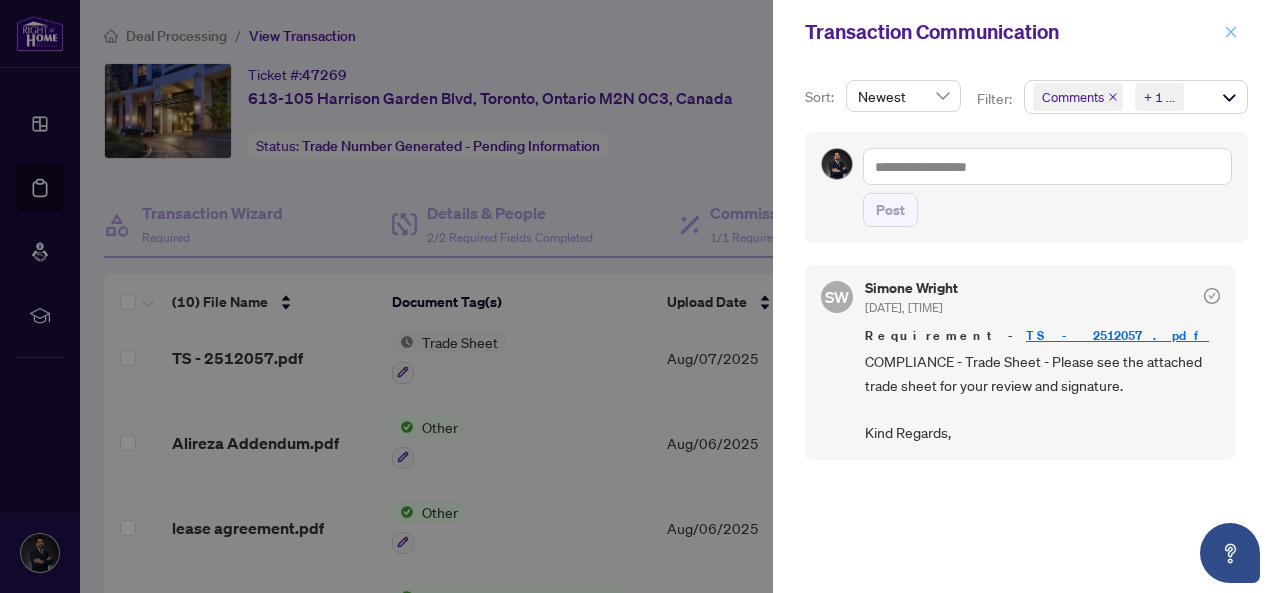 click 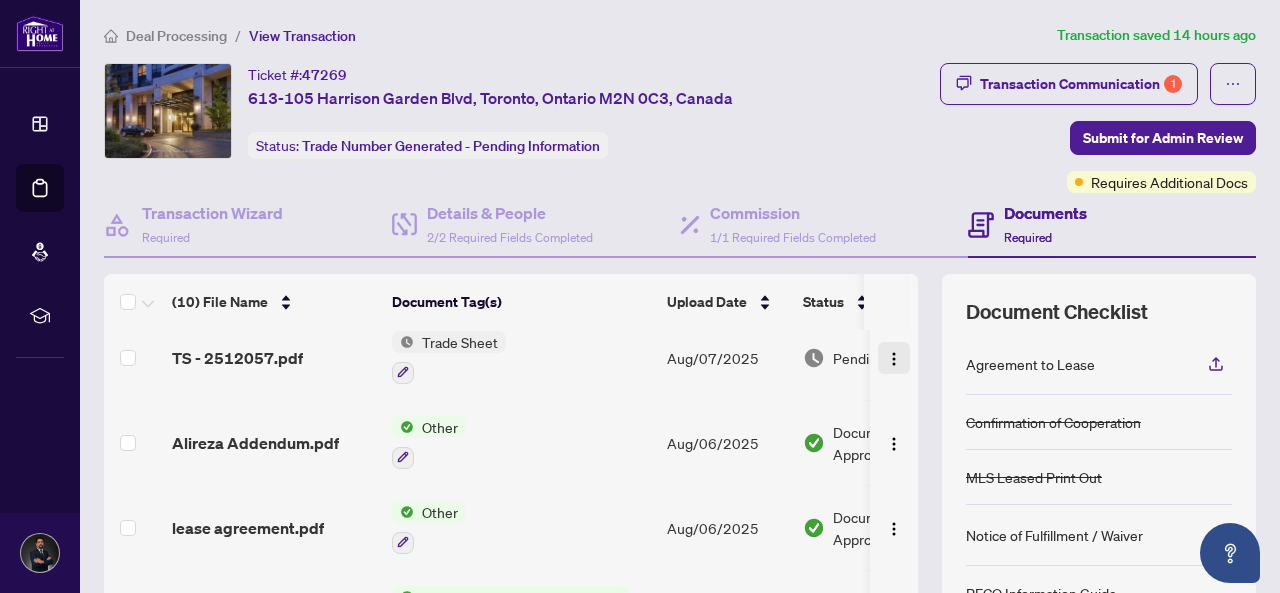 click at bounding box center (894, 359) 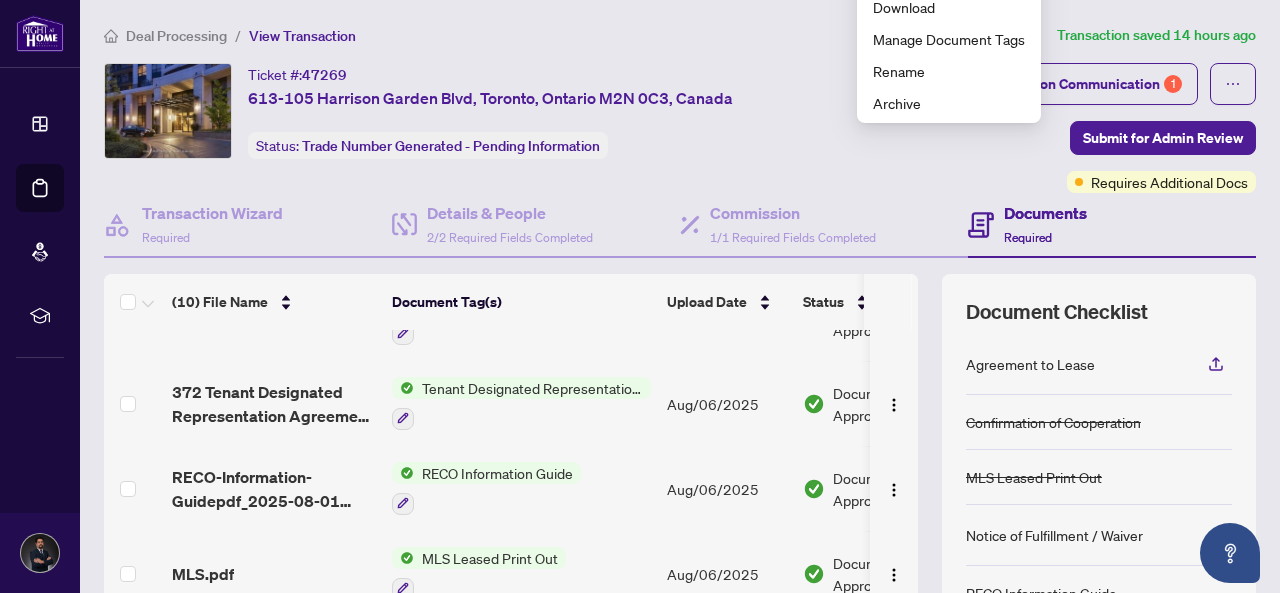 scroll, scrollTop: 552, scrollLeft: 0, axis: vertical 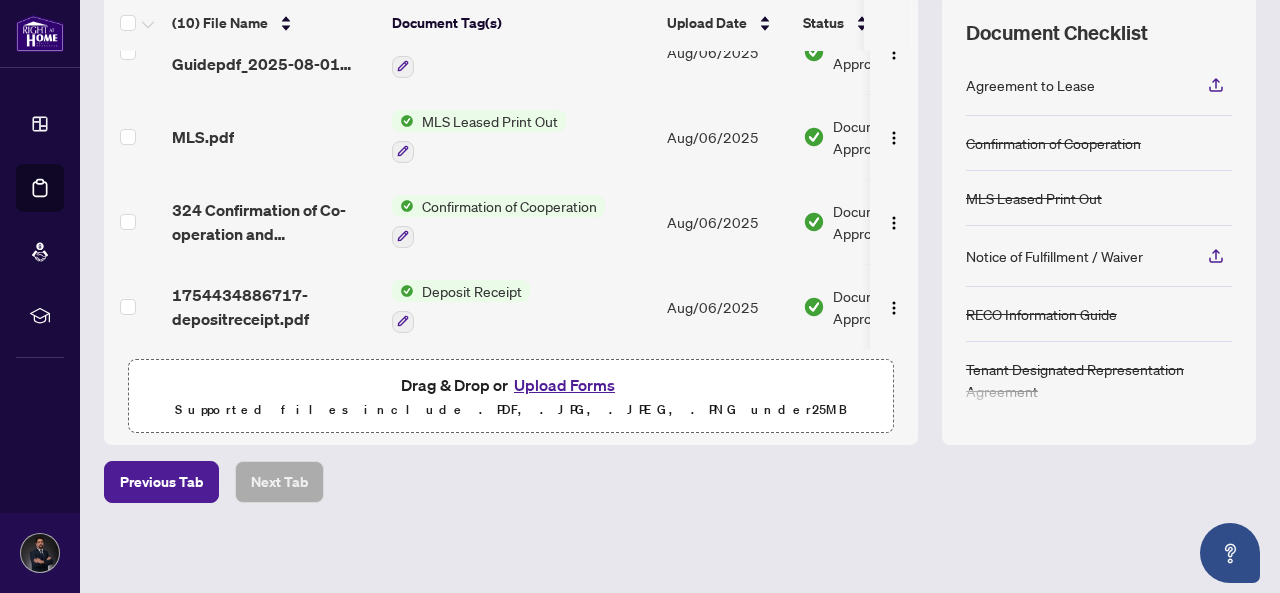 click on "Upload Forms" at bounding box center [564, 385] 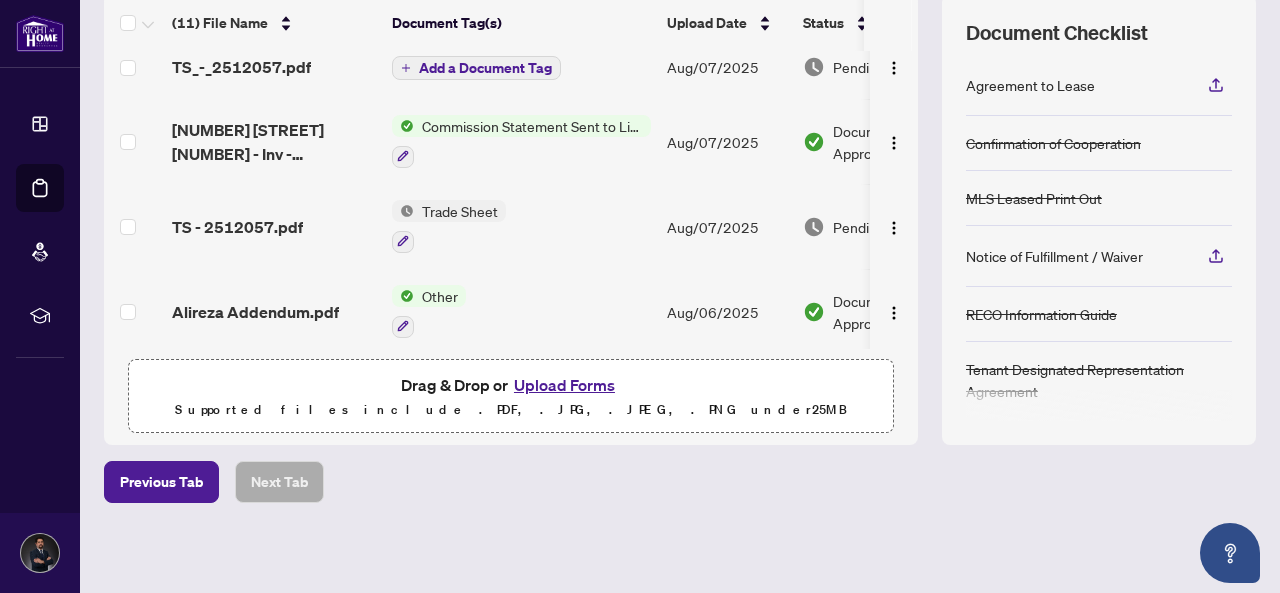 scroll, scrollTop: 0, scrollLeft: 0, axis: both 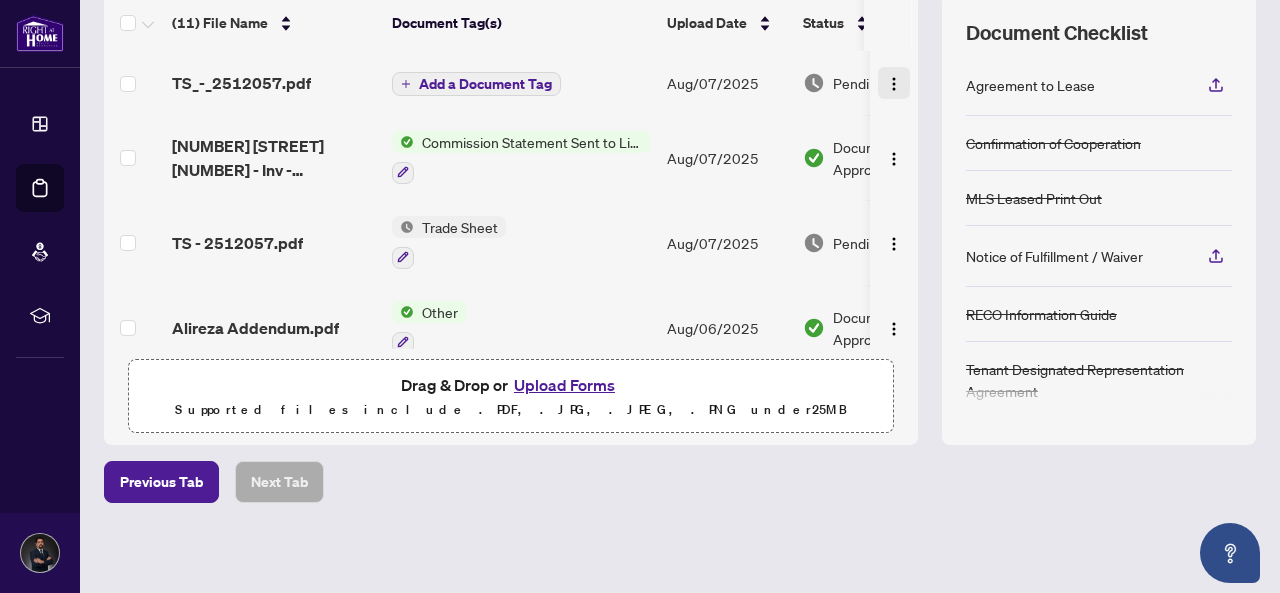 click at bounding box center (894, 84) 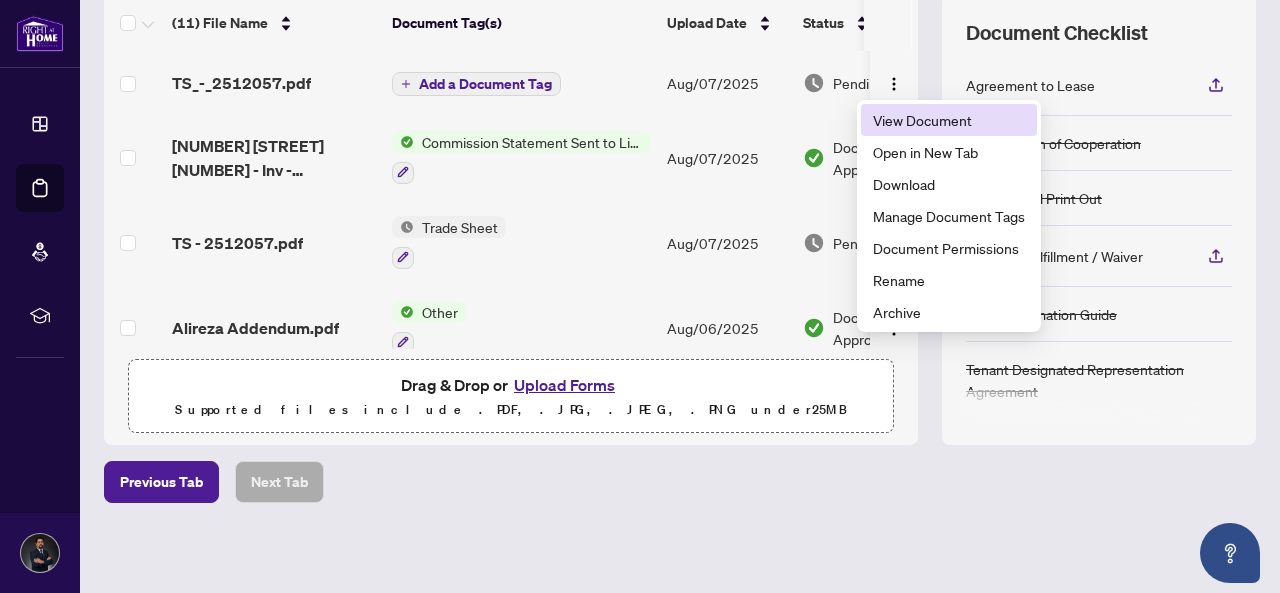 click on "View Document" at bounding box center (949, 120) 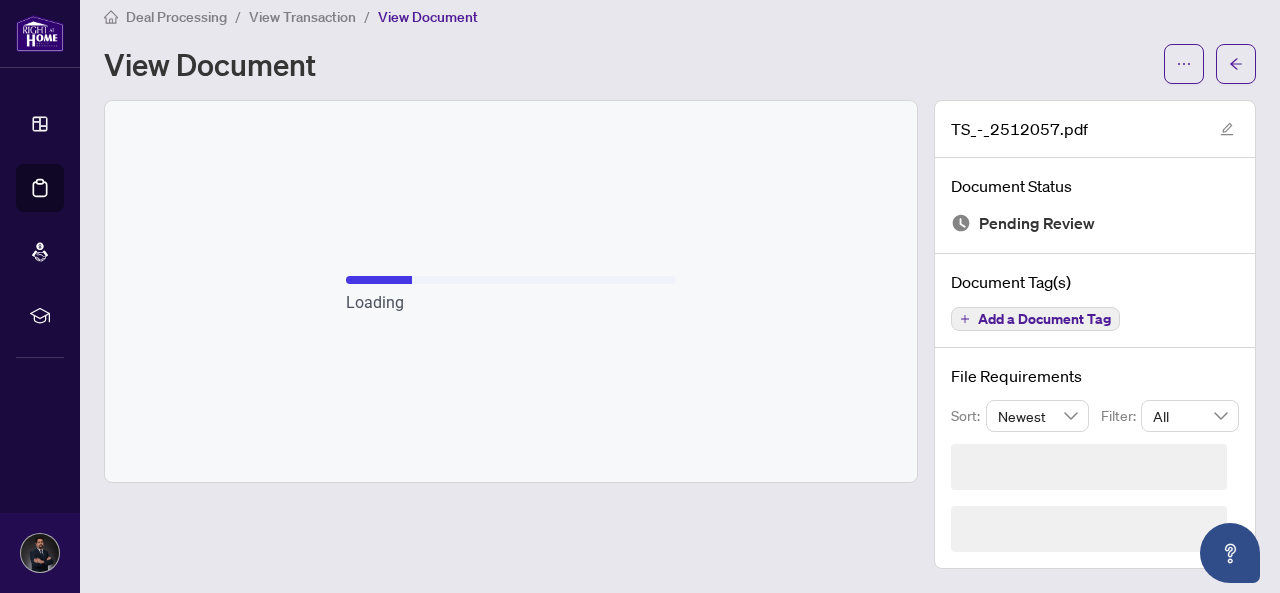 scroll, scrollTop: 0, scrollLeft: 0, axis: both 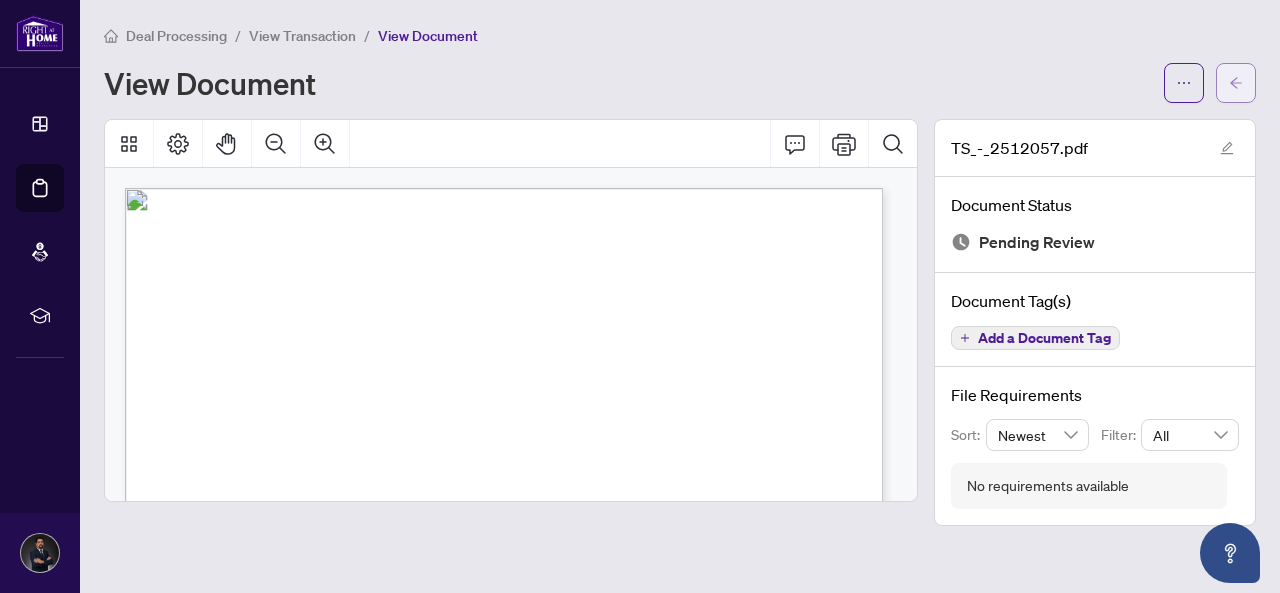 click at bounding box center (1236, 83) 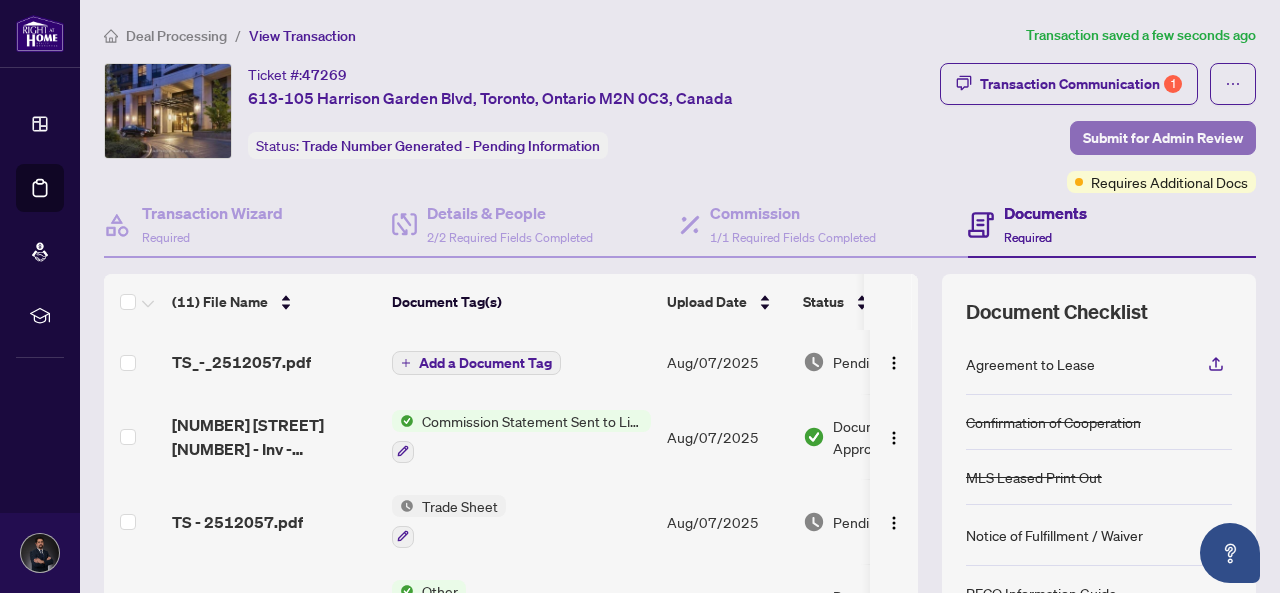click on "Submit for Admin Review" at bounding box center (1163, 138) 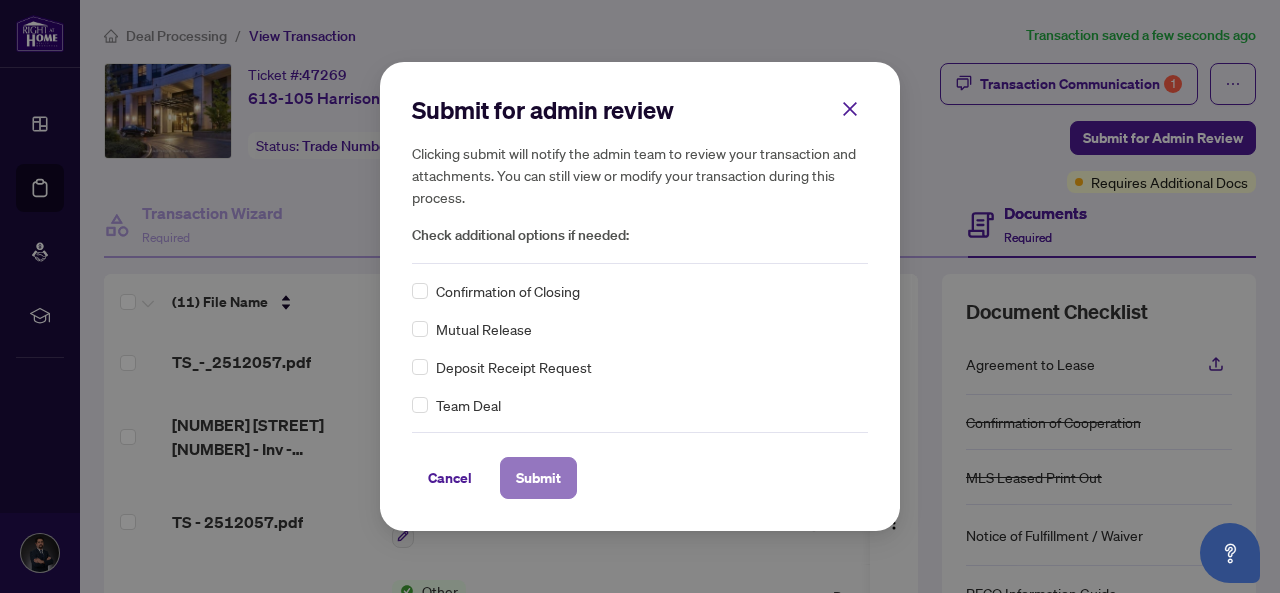 click on "Submit" at bounding box center [538, 478] 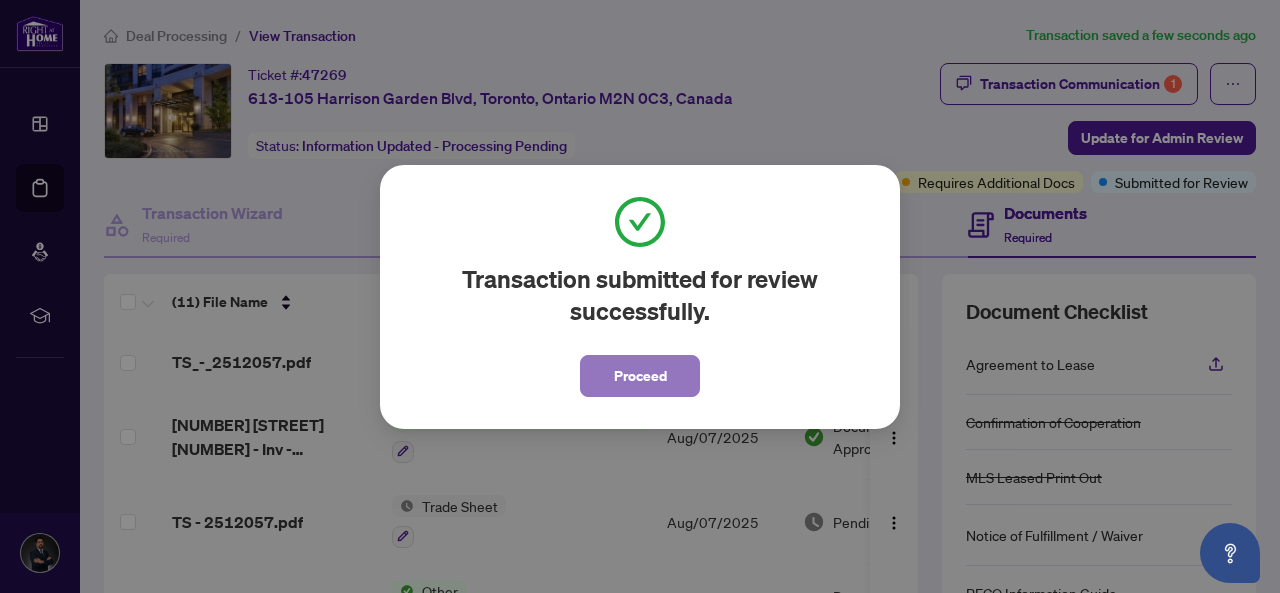click on "Proceed" at bounding box center [640, 376] 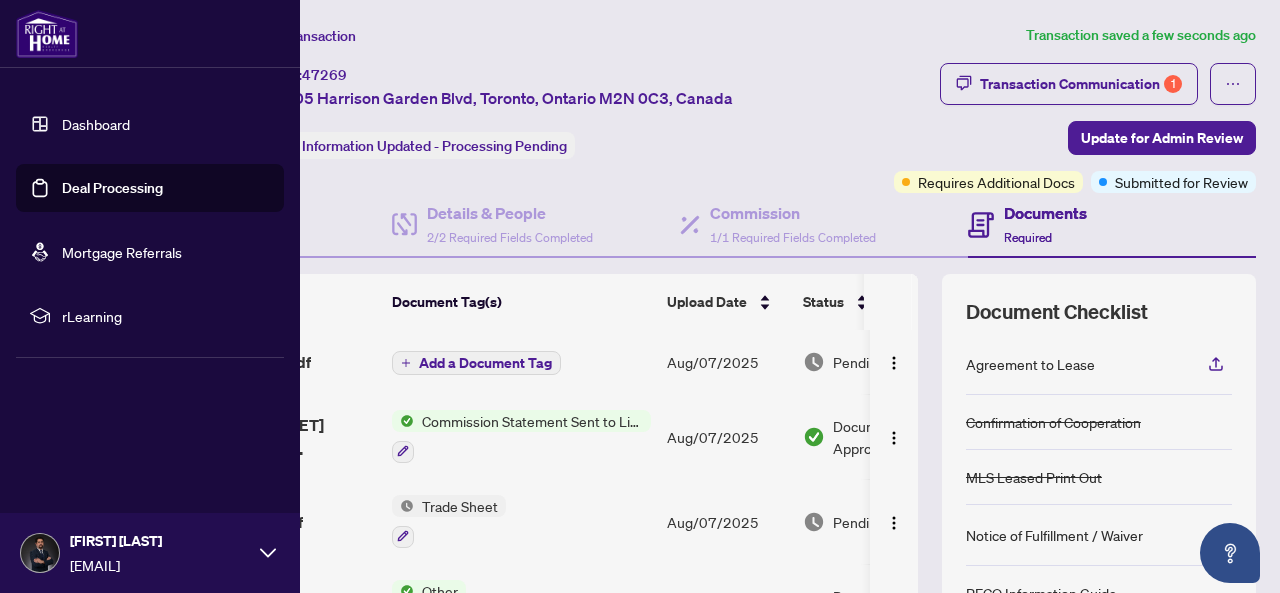 click on "Deal Processing" at bounding box center (112, 188) 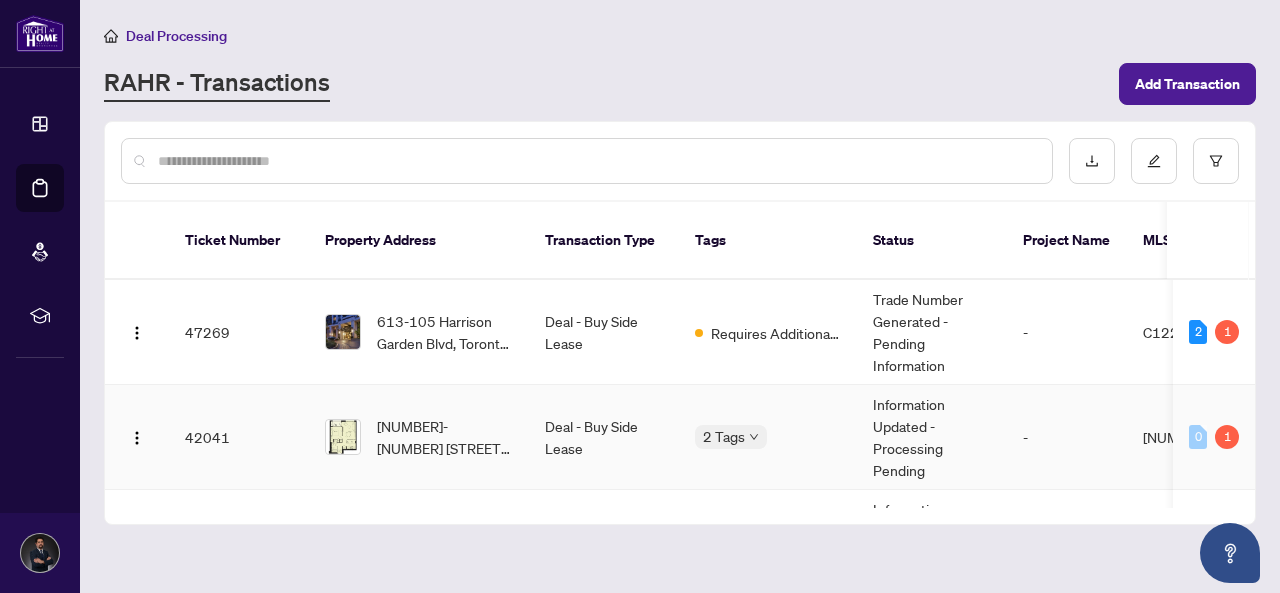 click on "42041" at bounding box center (239, 437) 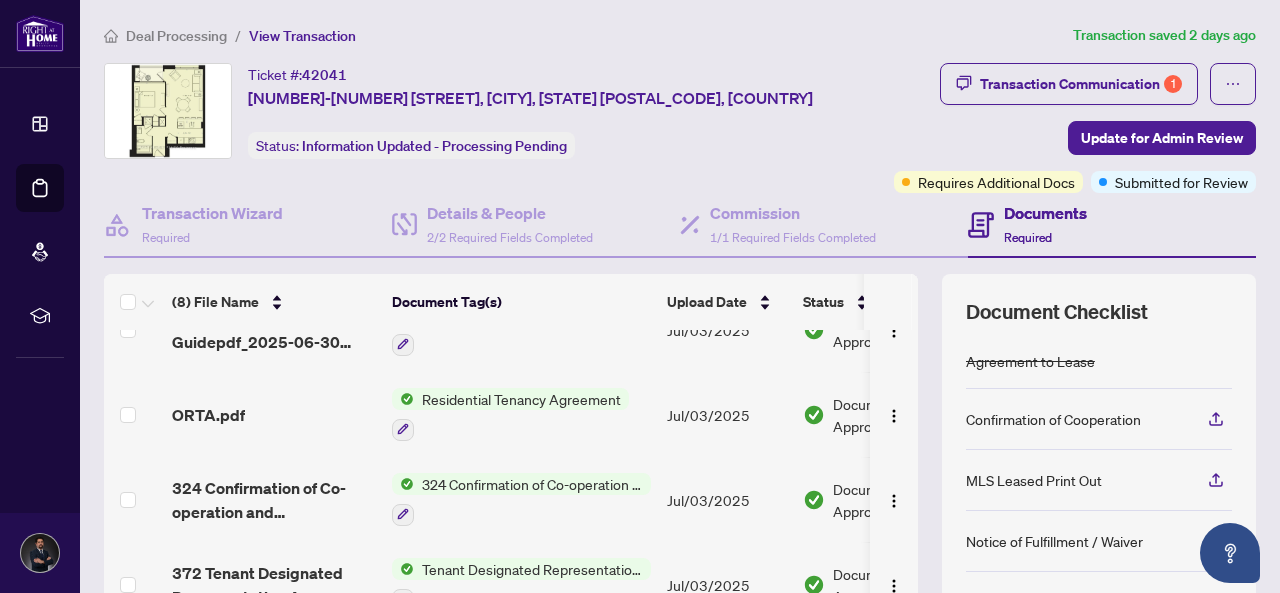 scroll, scrollTop: 0, scrollLeft: 0, axis: both 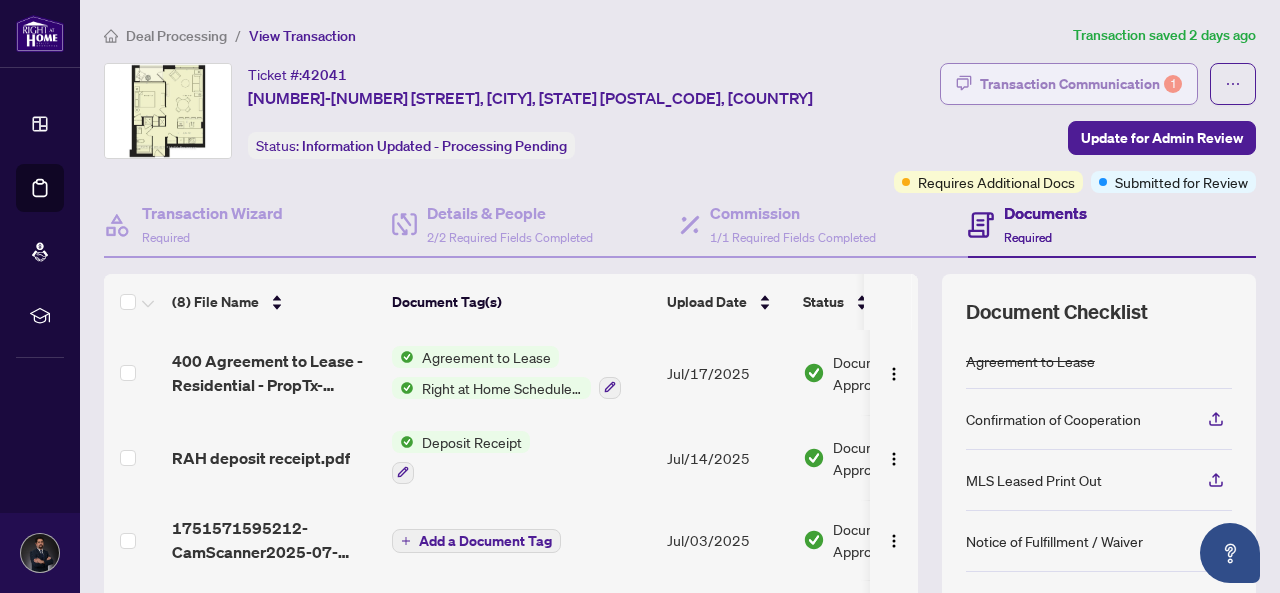 click on "Transaction Communication 1" at bounding box center [1081, 84] 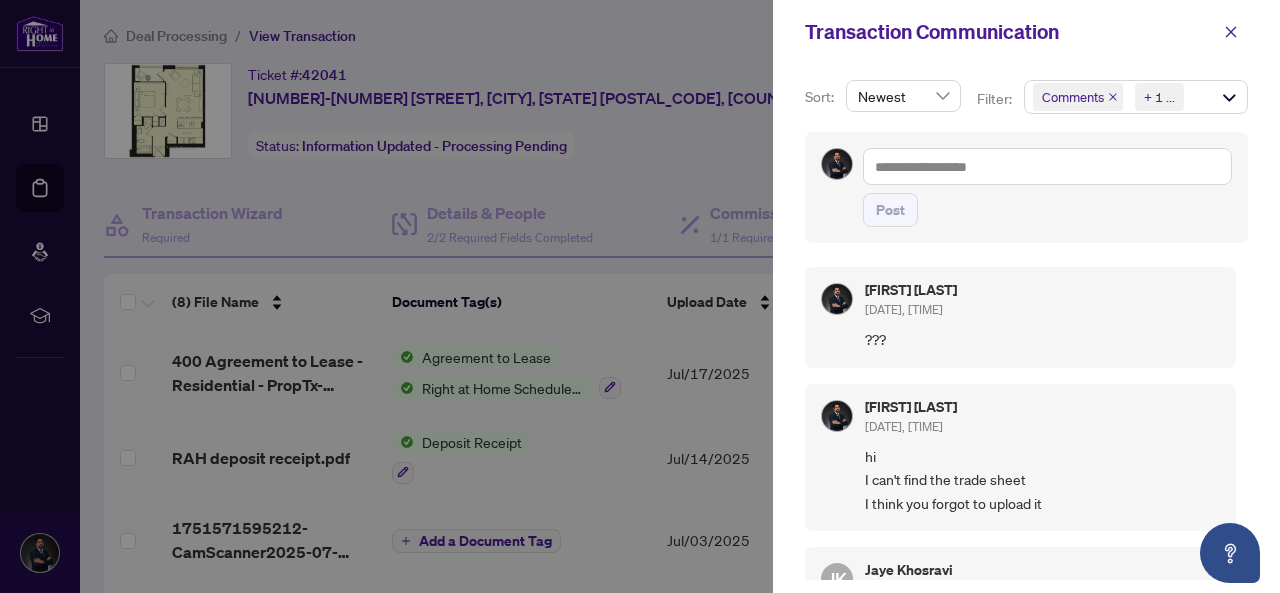 click at bounding box center [640, 296] 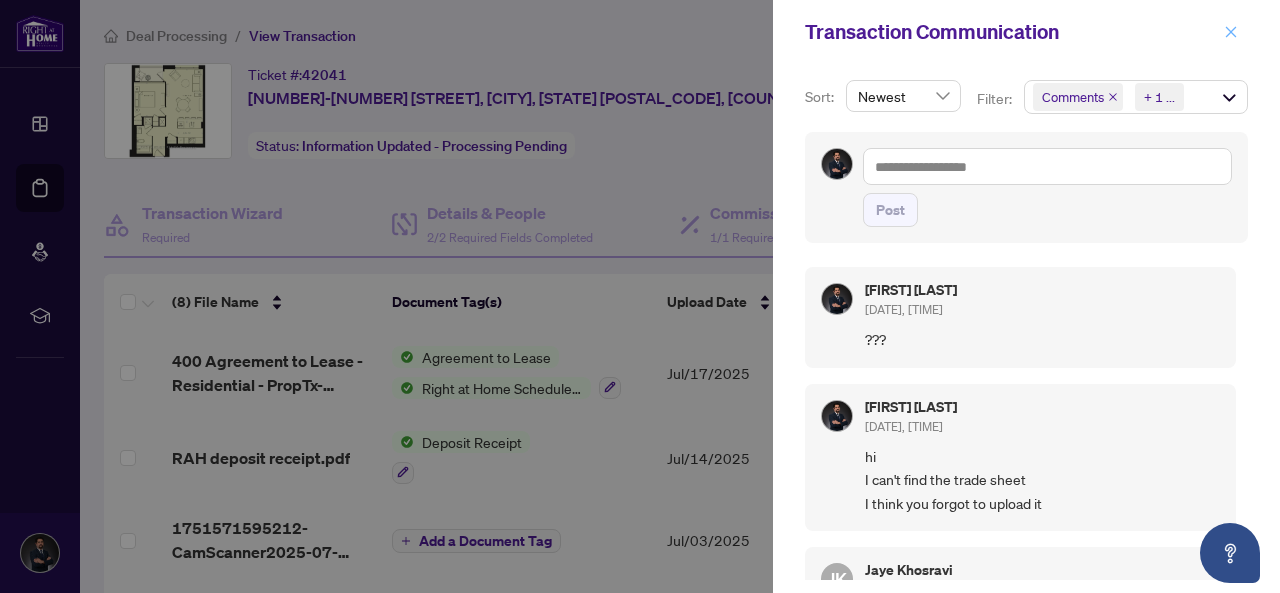 click 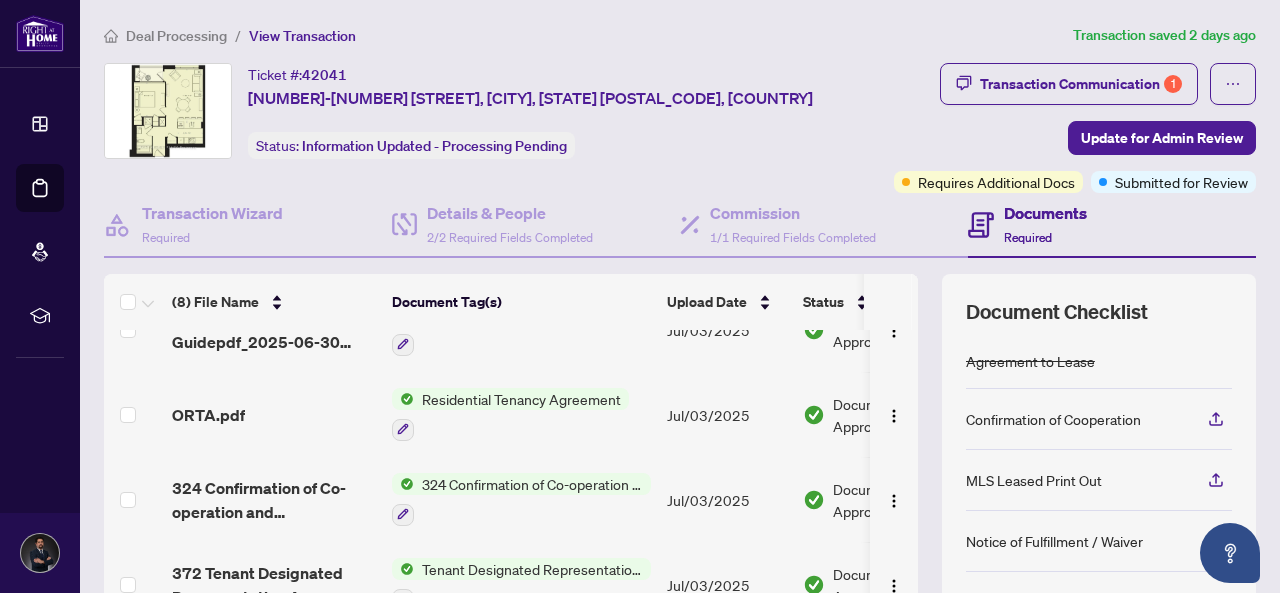 scroll, scrollTop: 375, scrollLeft: 0, axis: vertical 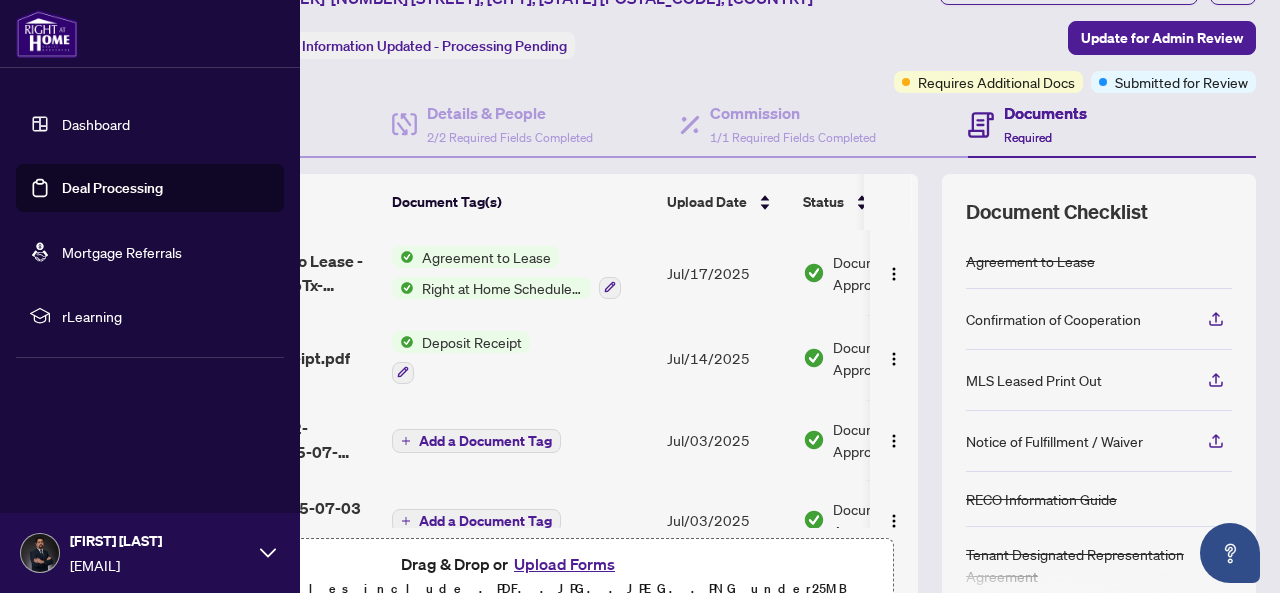 click on "Deal Processing" at bounding box center [112, 188] 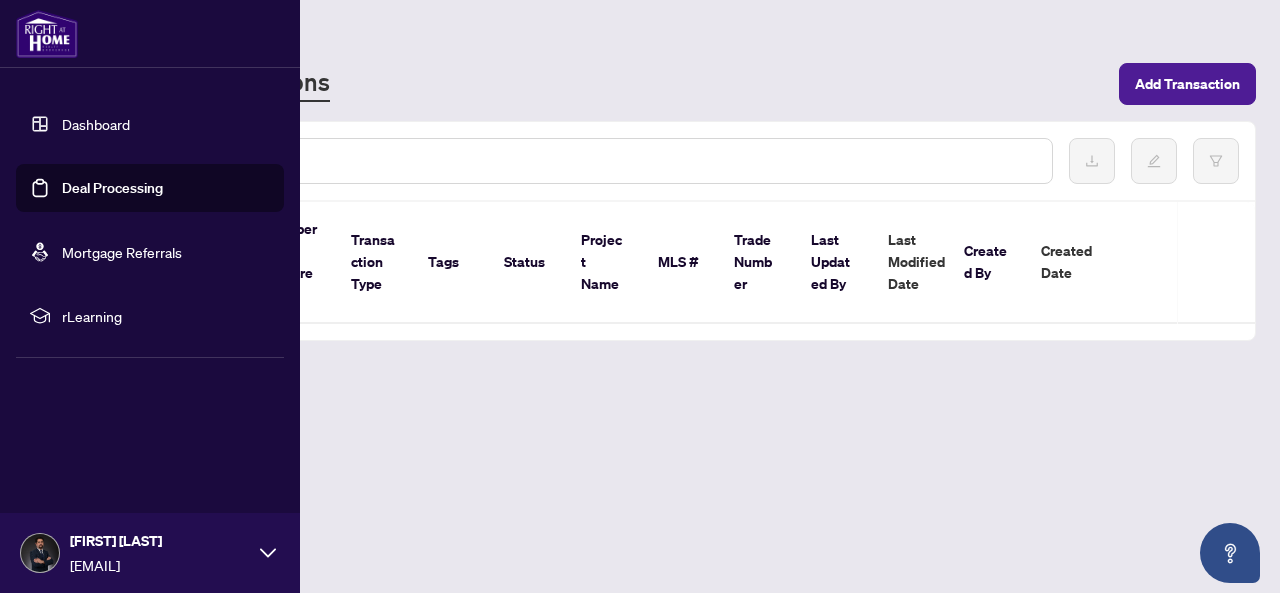 scroll, scrollTop: 0, scrollLeft: 0, axis: both 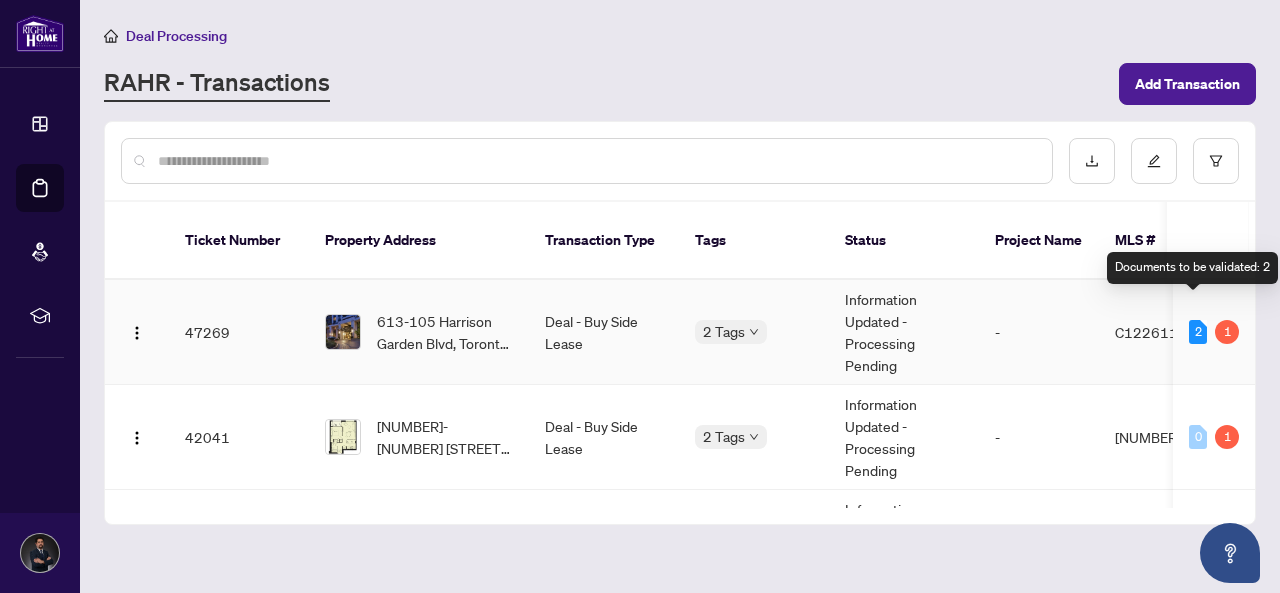 click on "2" at bounding box center [1198, 332] 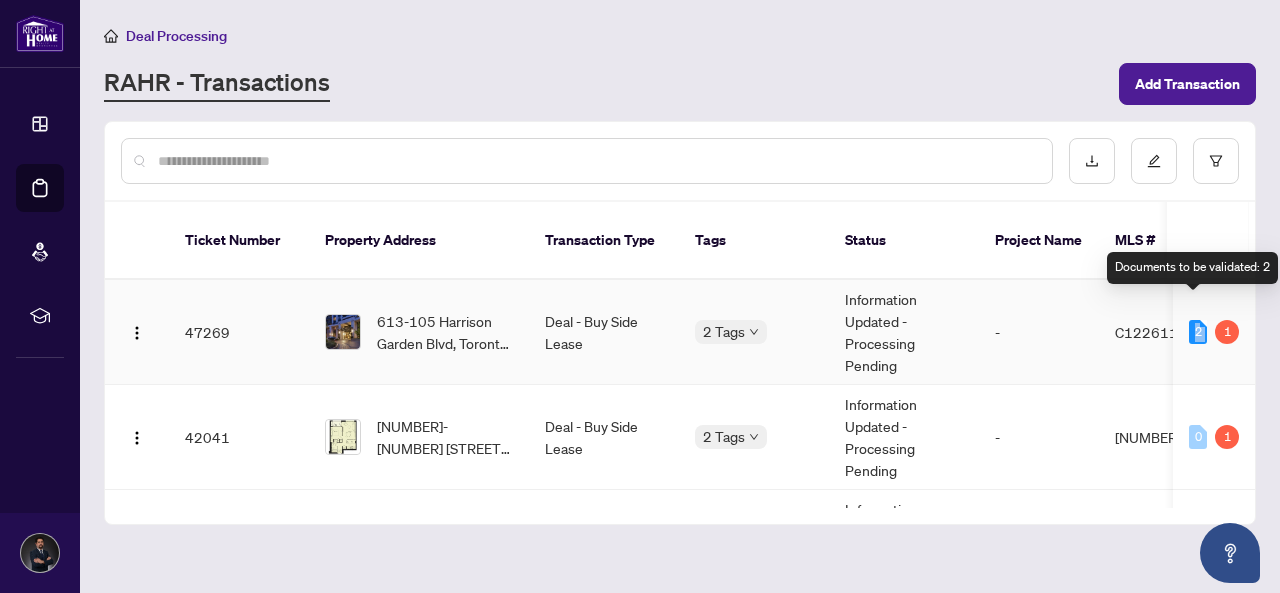 click on "2" at bounding box center (1198, 332) 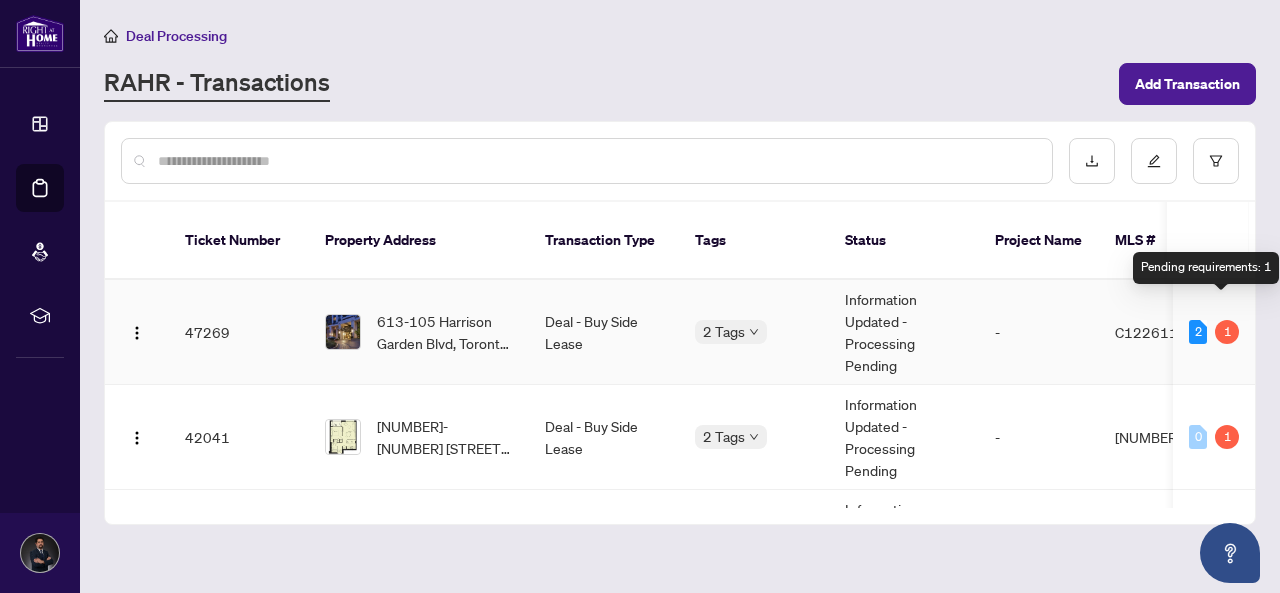 click on "1" at bounding box center (1227, 332) 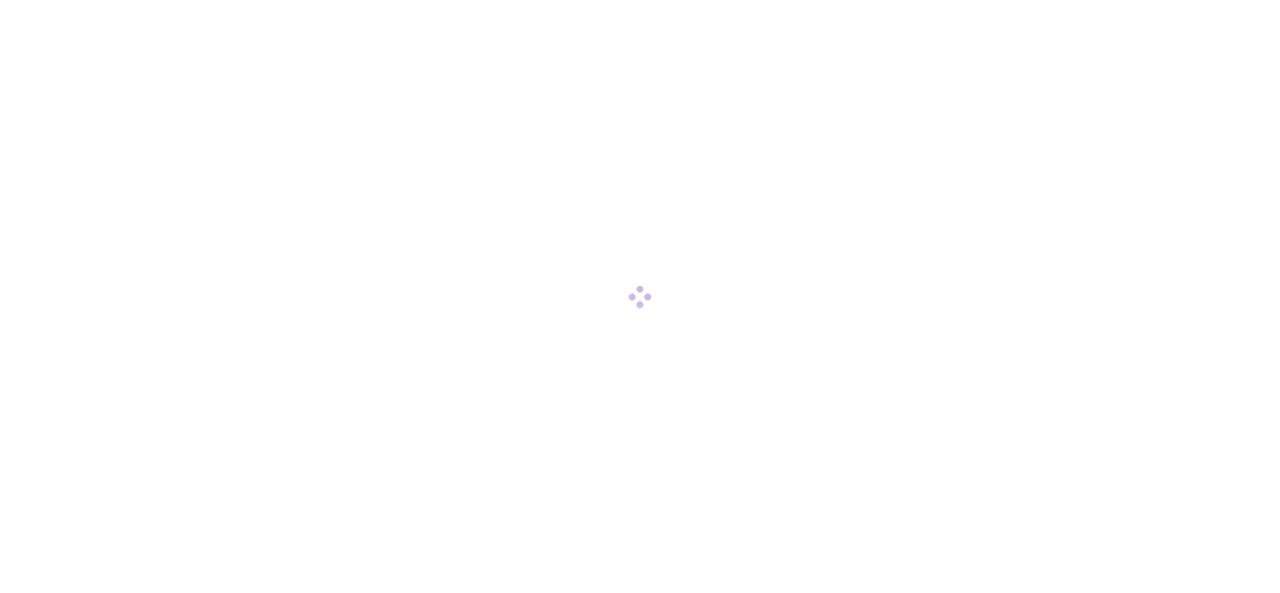 scroll, scrollTop: 0, scrollLeft: 0, axis: both 